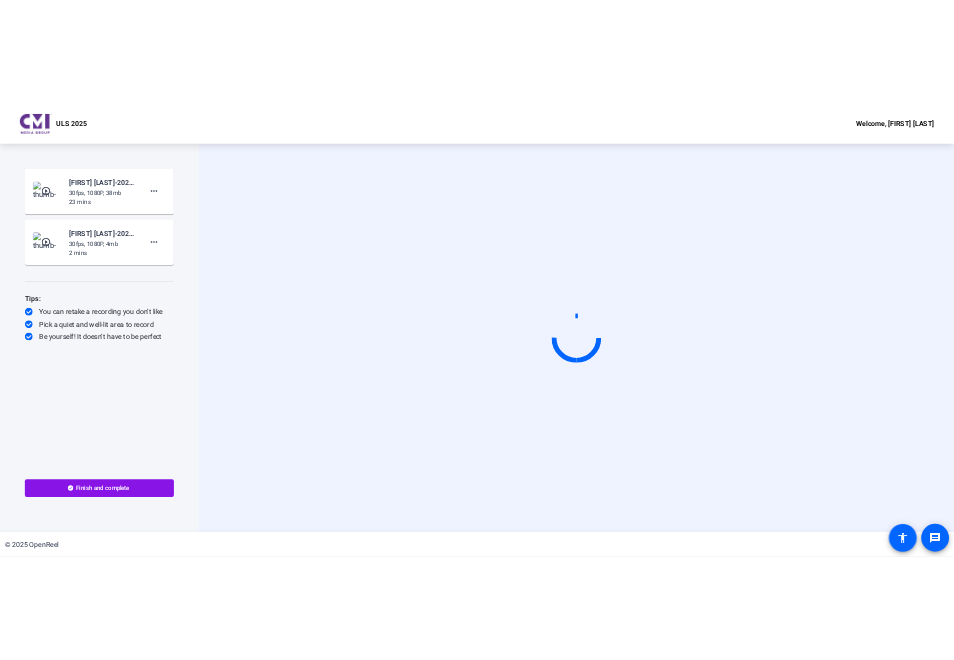 scroll, scrollTop: 0, scrollLeft: 0, axis: both 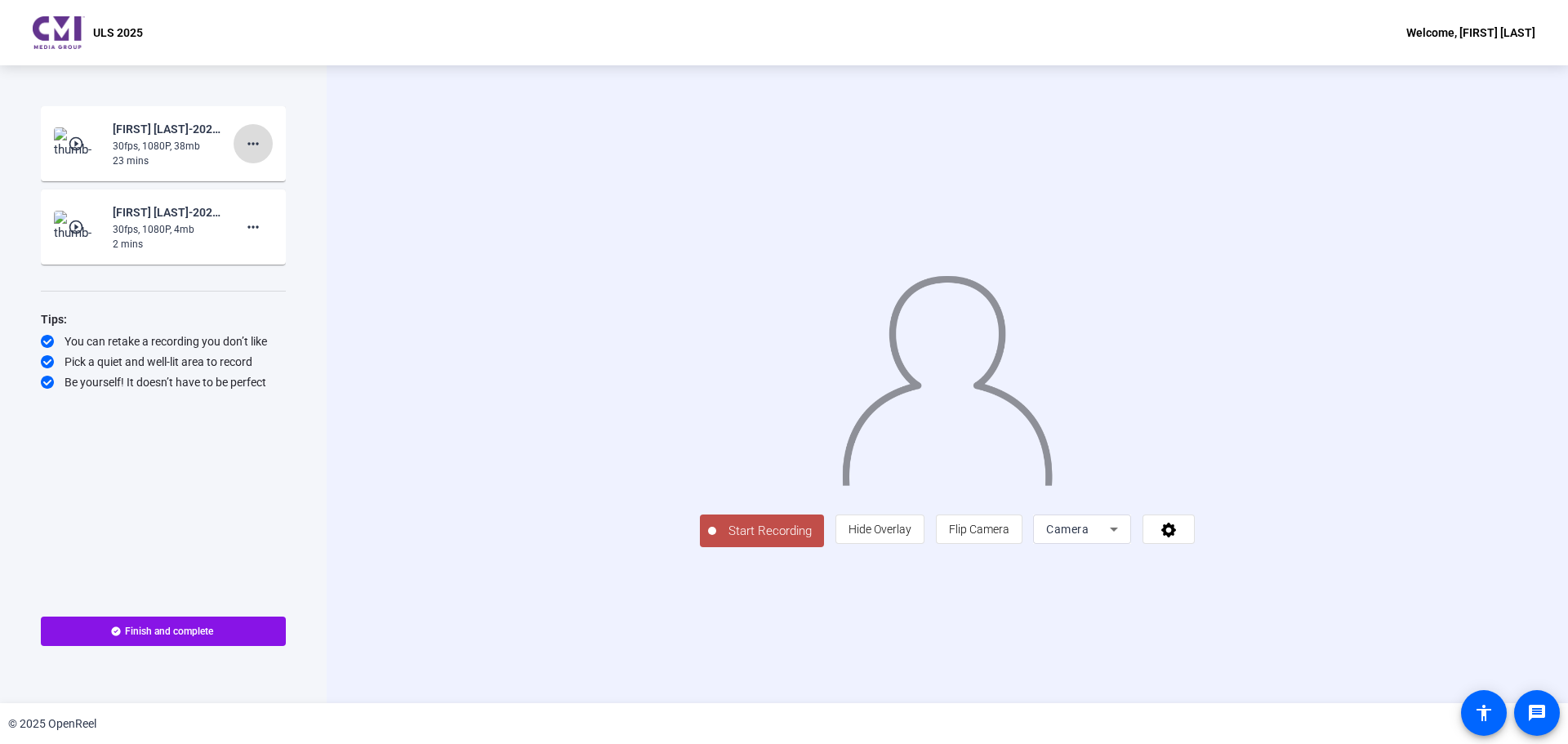 click on "more_horiz" 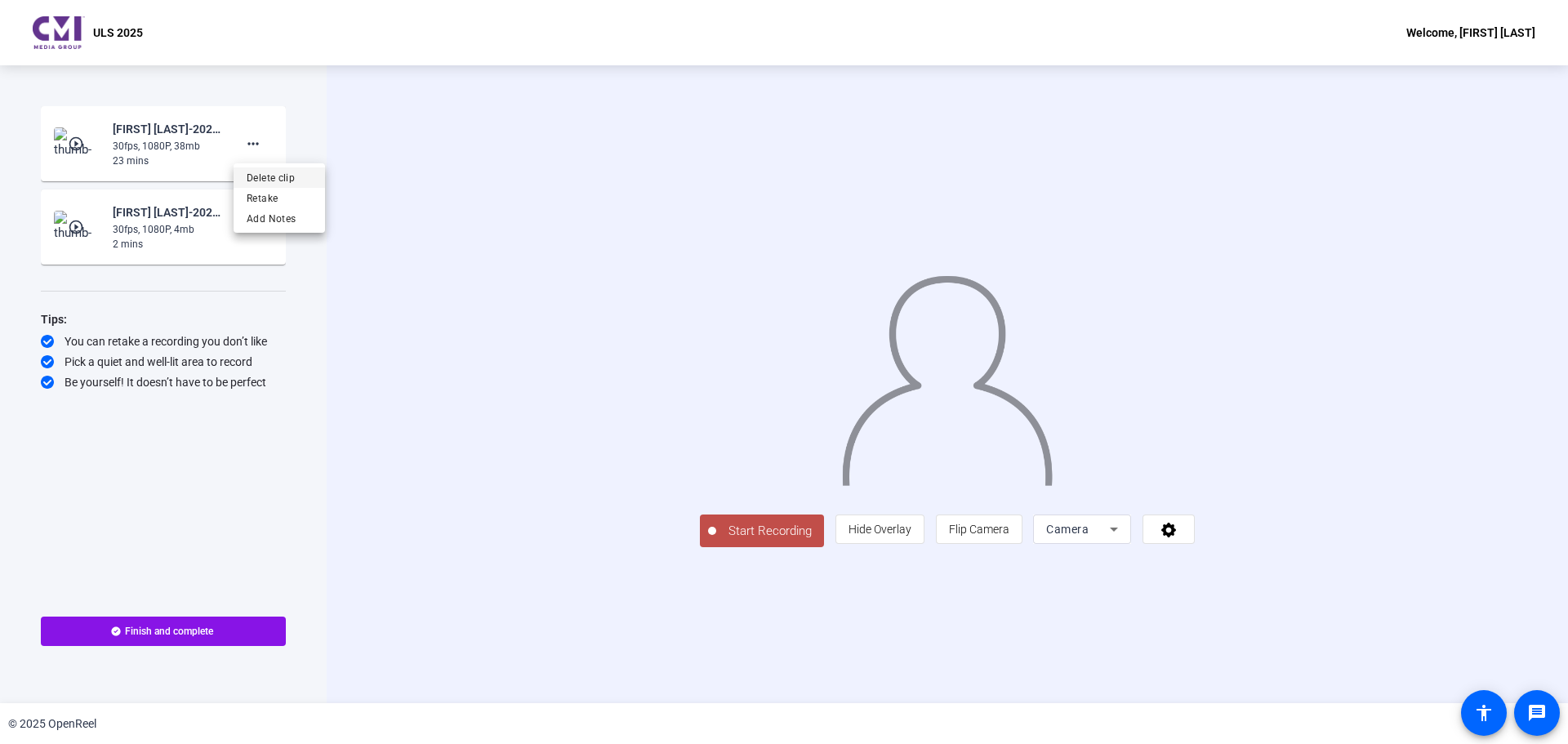click on "Delete clip" at bounding box center [279, 178] 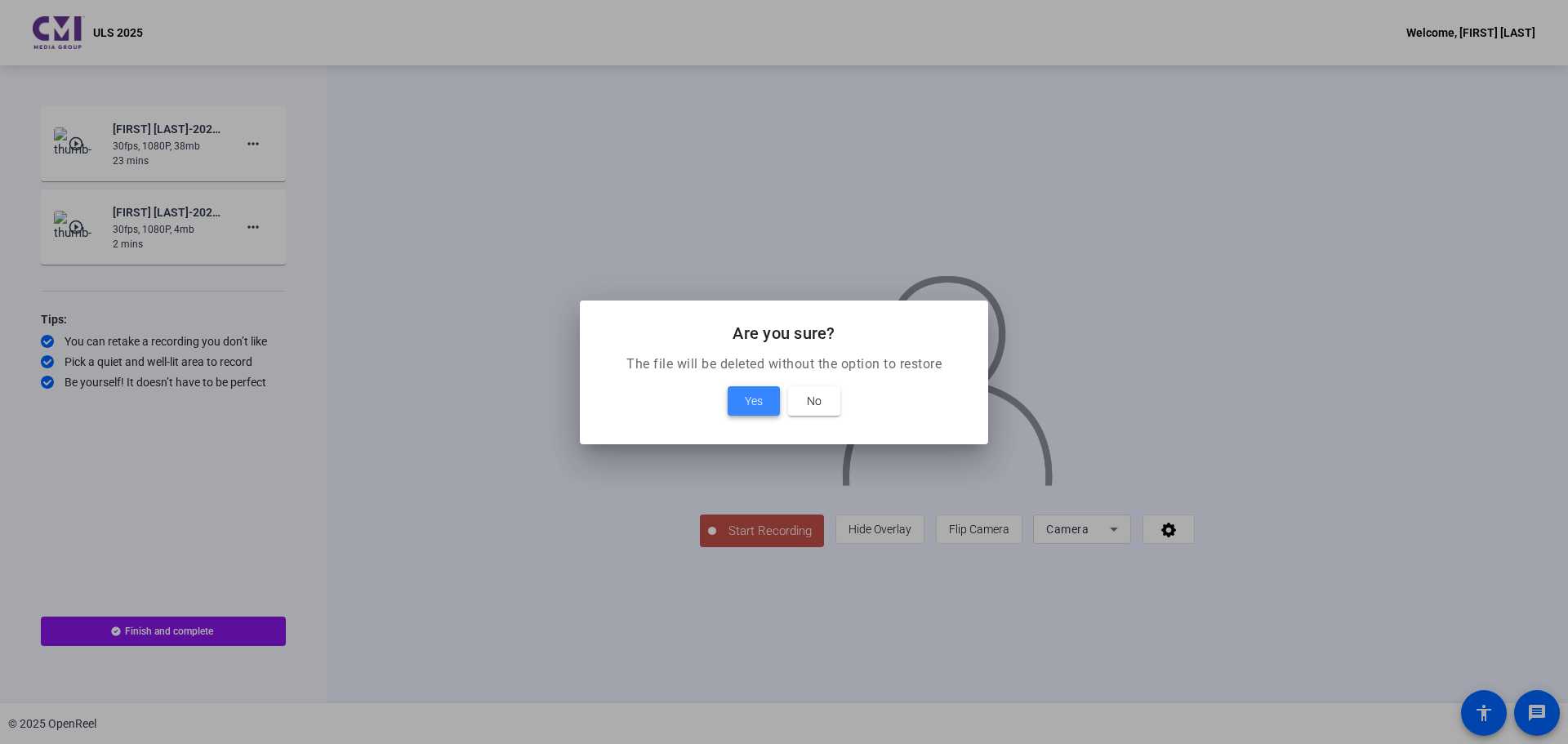 click on "Yes" at bounding box center [754, 401] 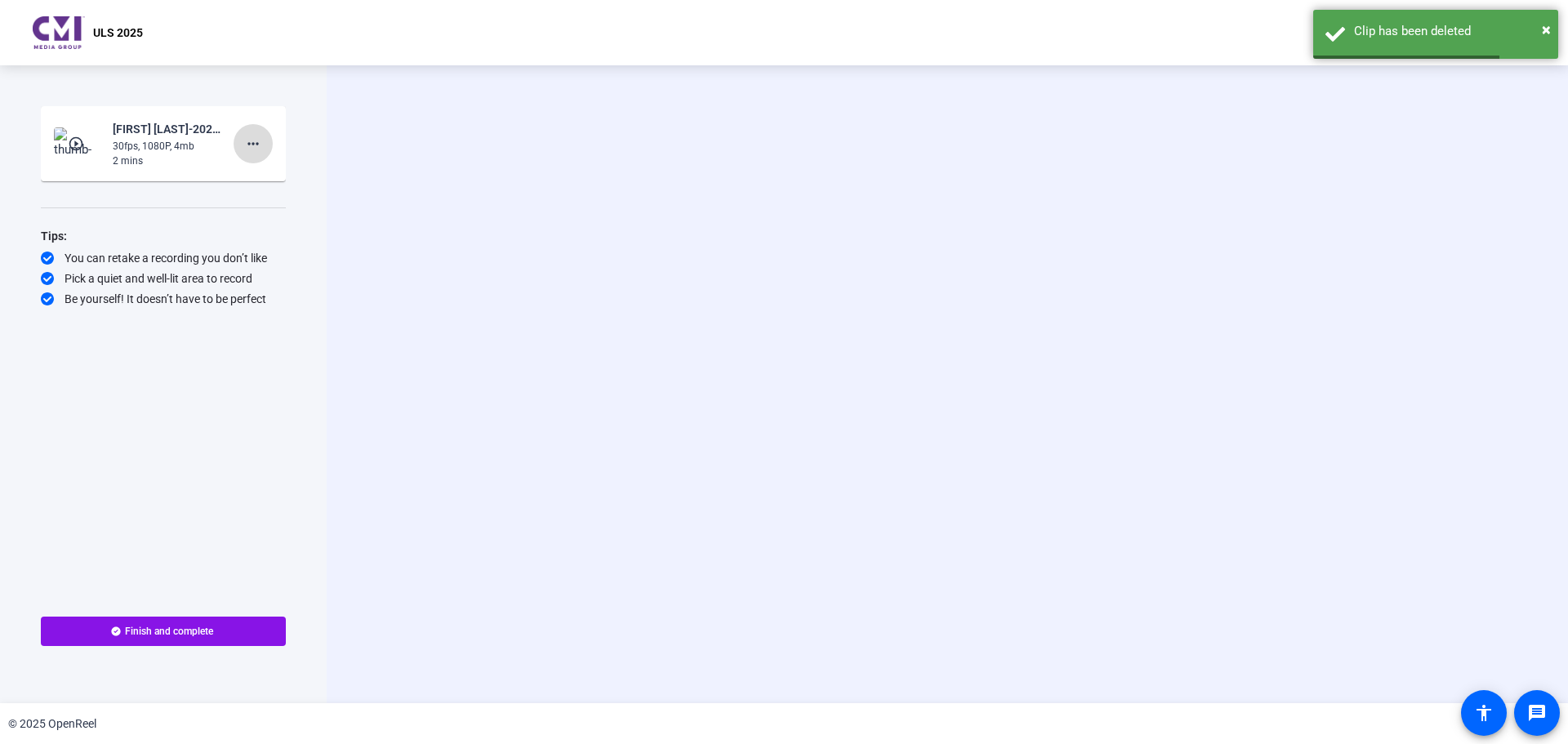 click on "more_horiz" 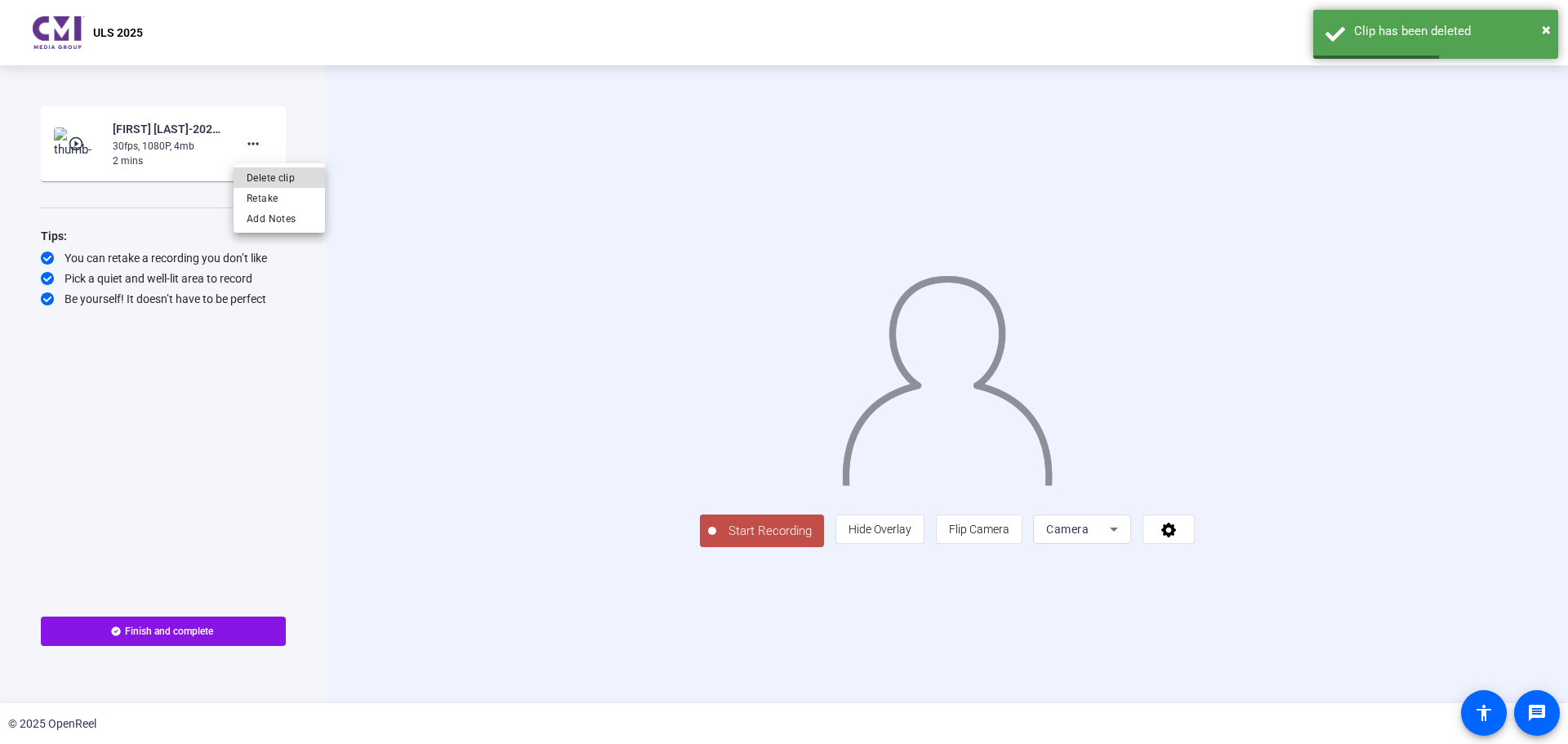 click on "Delete clip" at bounding box center (279, 178) 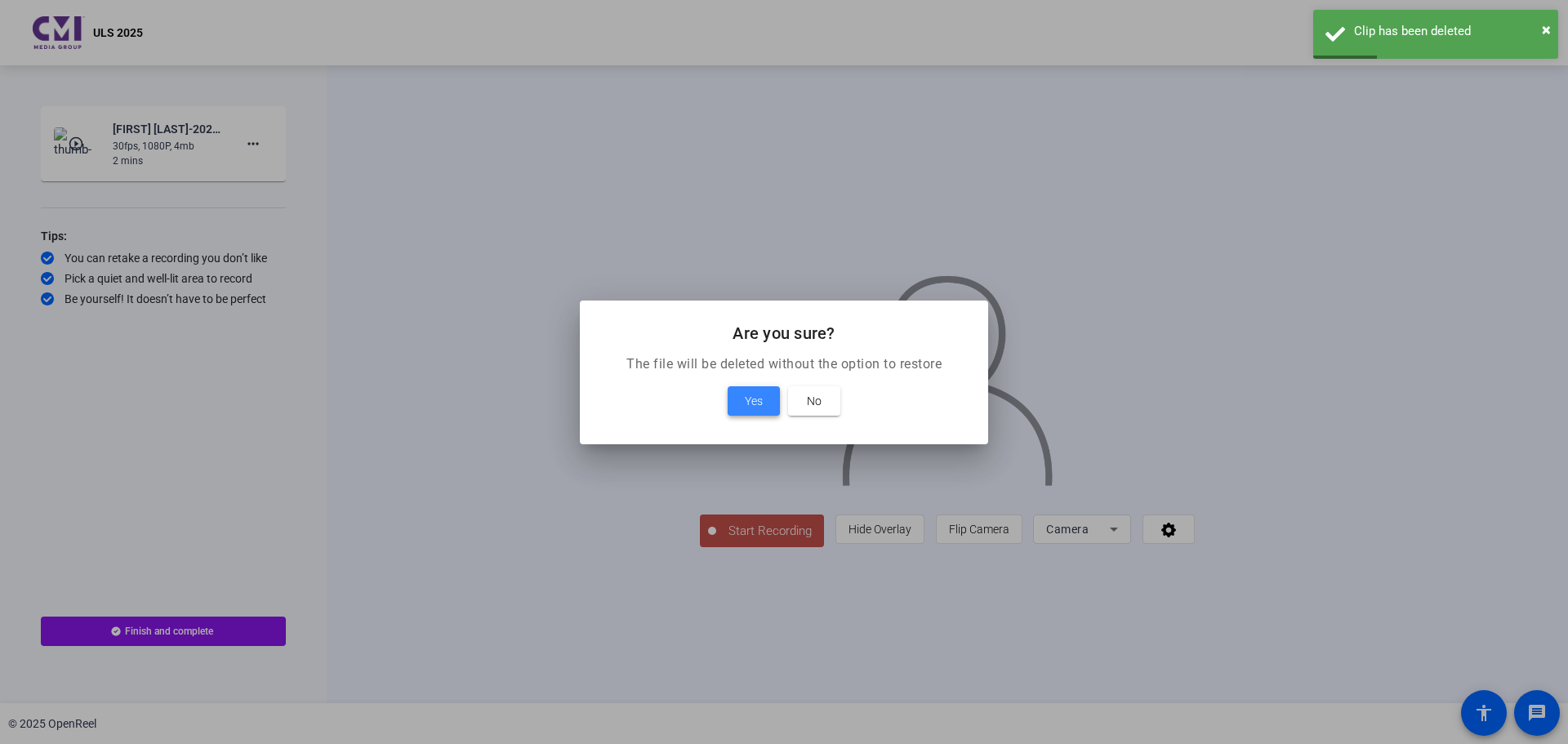 click on "Yes" at bounding box center (754, 401) 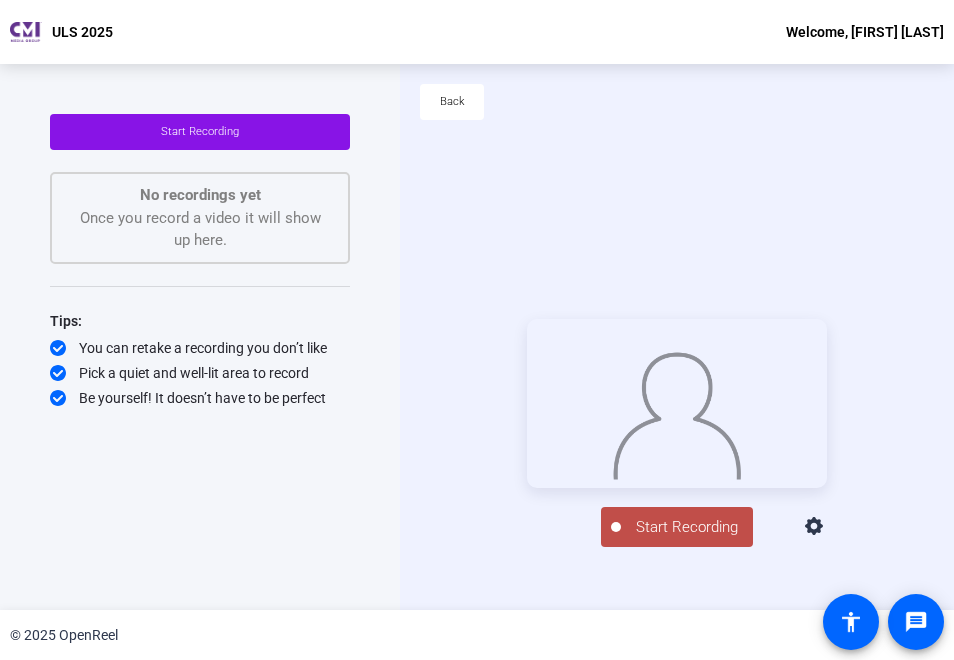 click on "Start Recording  person  Hide Overlay flip Flip Camera Camera" 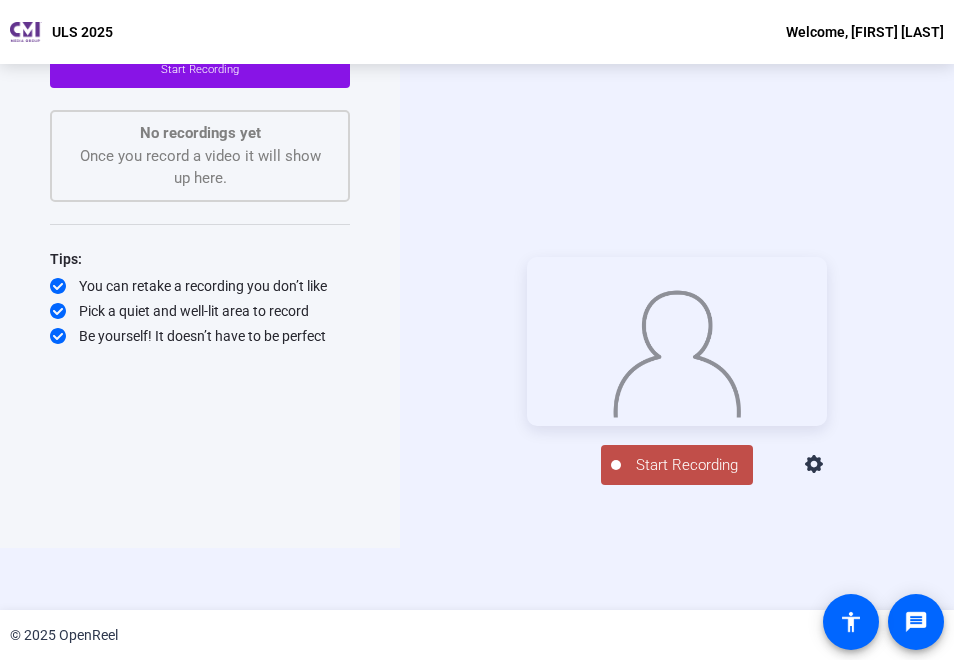 scroll, scrollTop: 96, scrollLeft: 0, axis: vertical 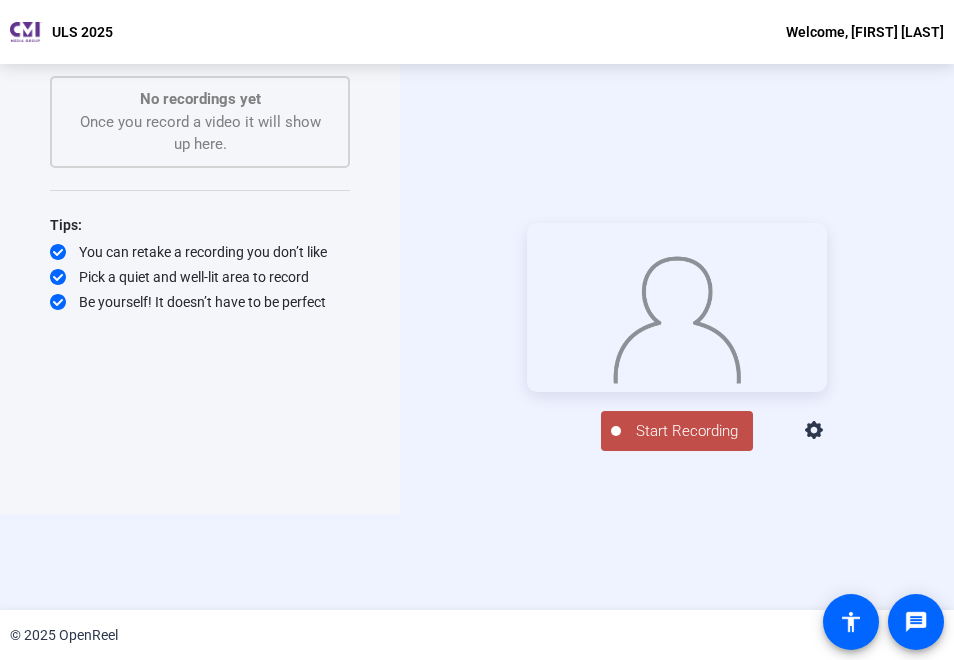 click 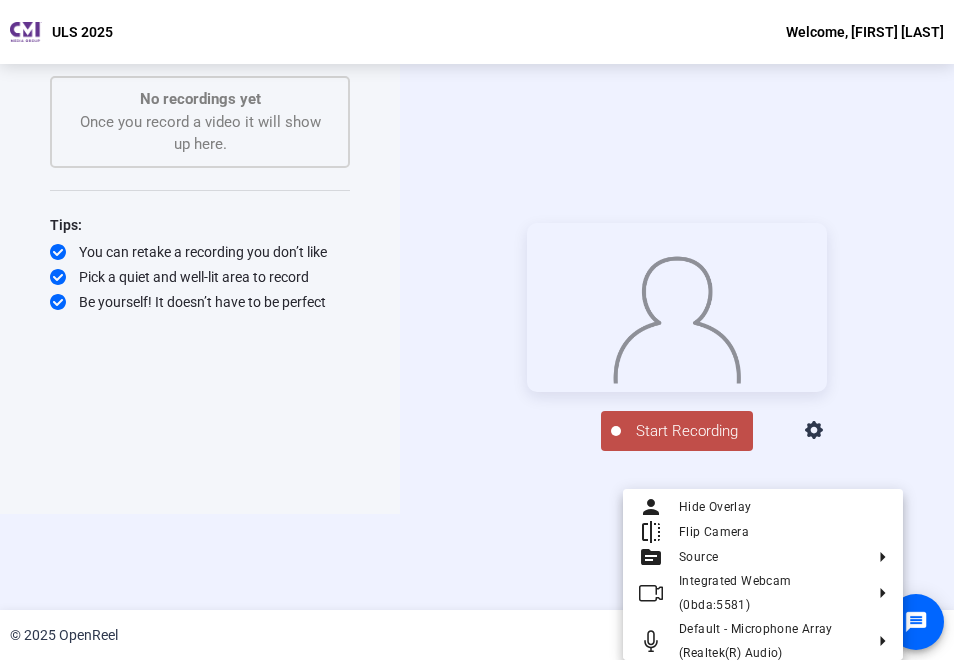 click at bounding box center (477, 330) 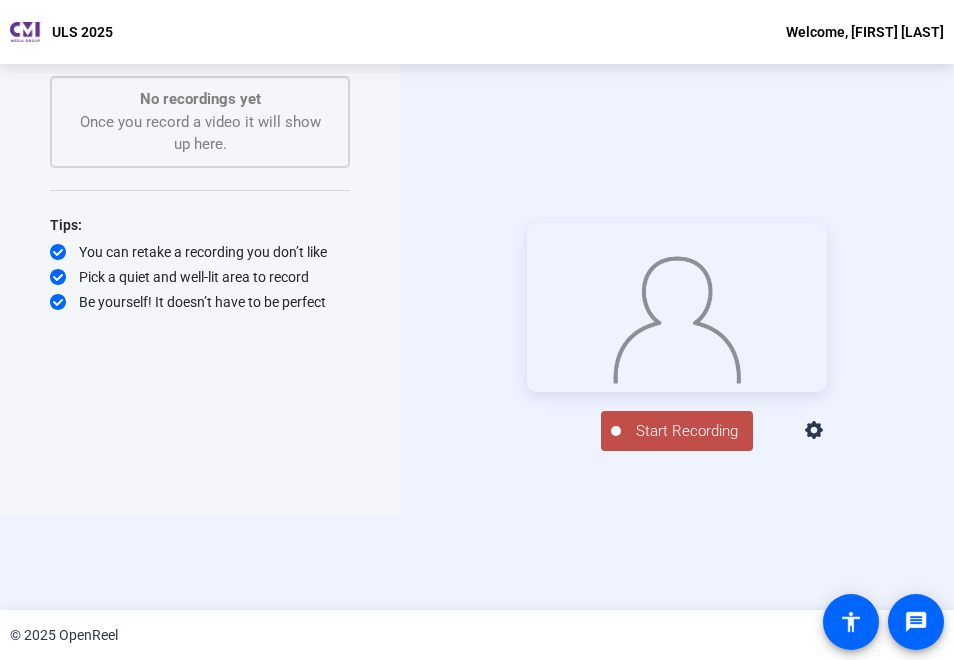 click 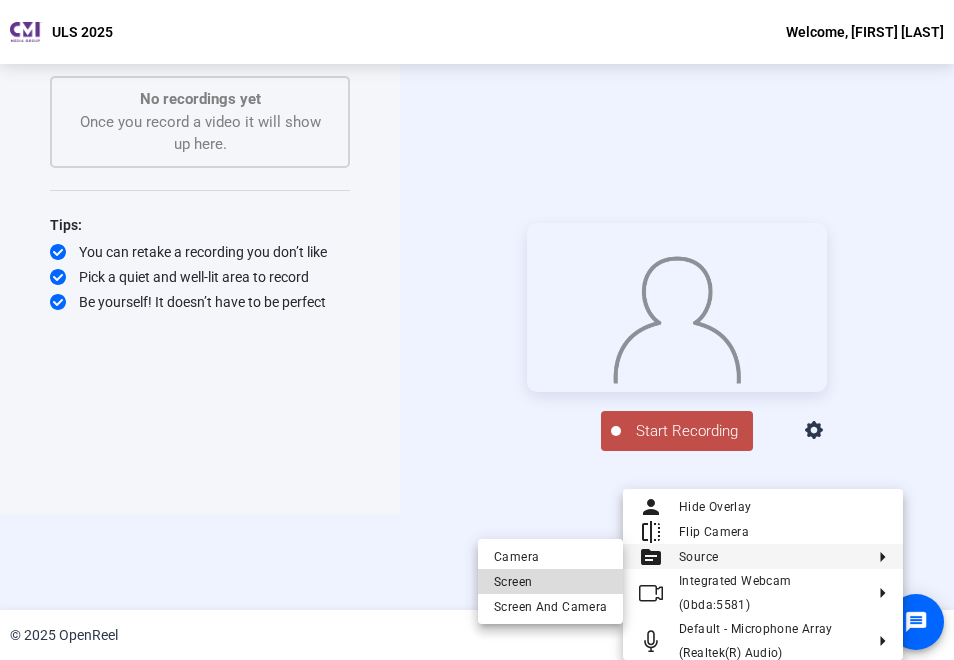 click on "Screen" at bounding box center (550, 581) 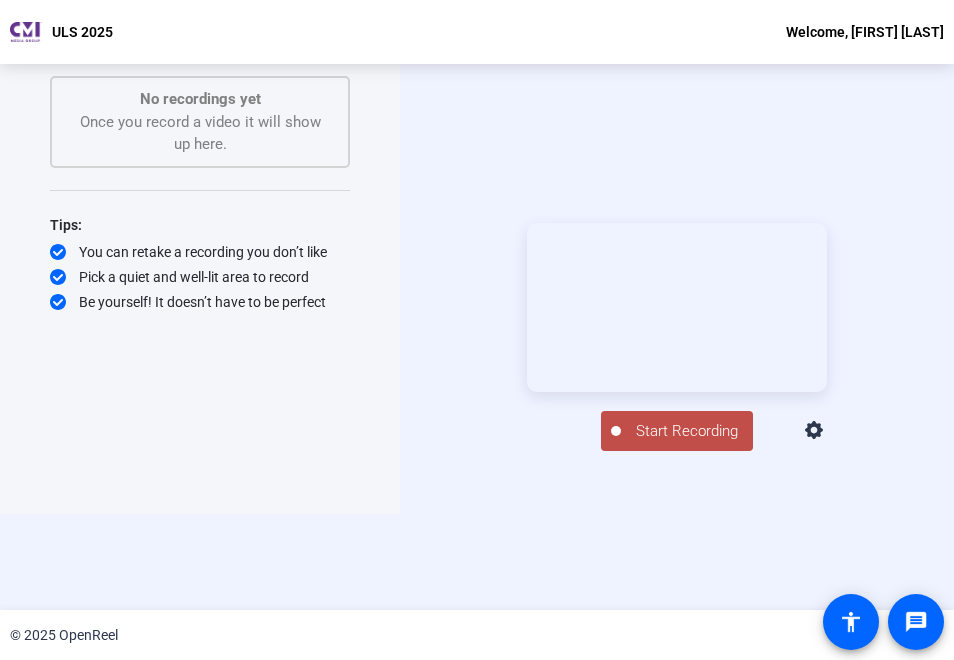 click on "Start Recording" 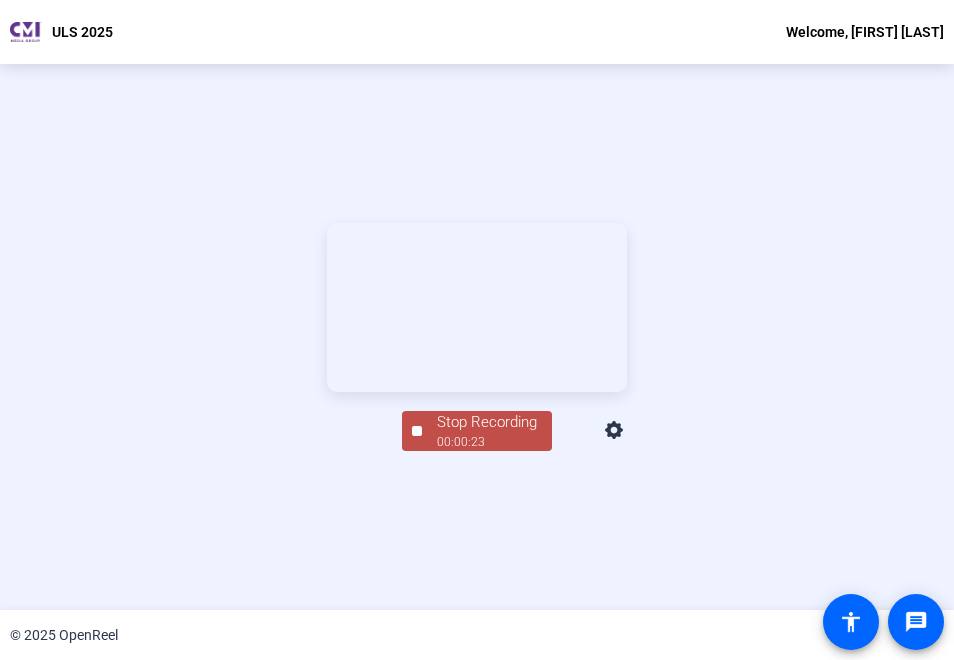 click at bounding box center [477, 307] 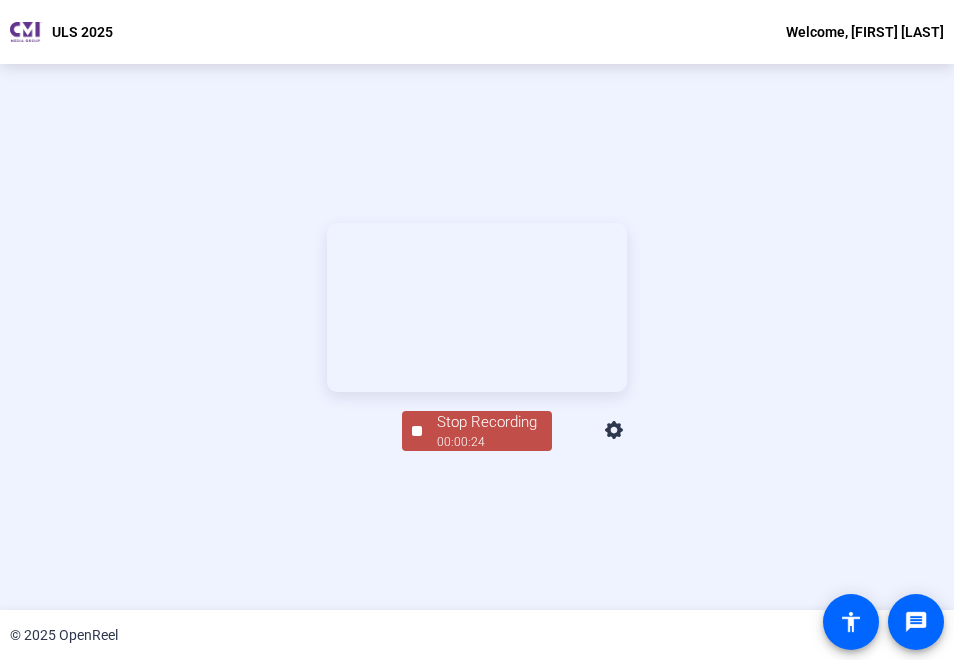 click on "Stop Recording" 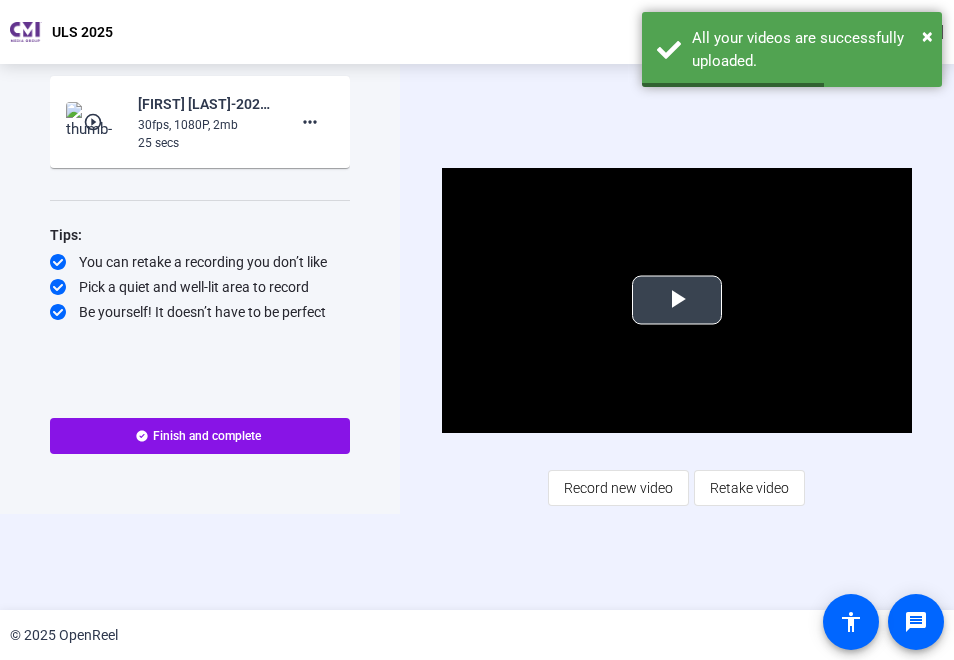 click at bounding box center (677, 300) 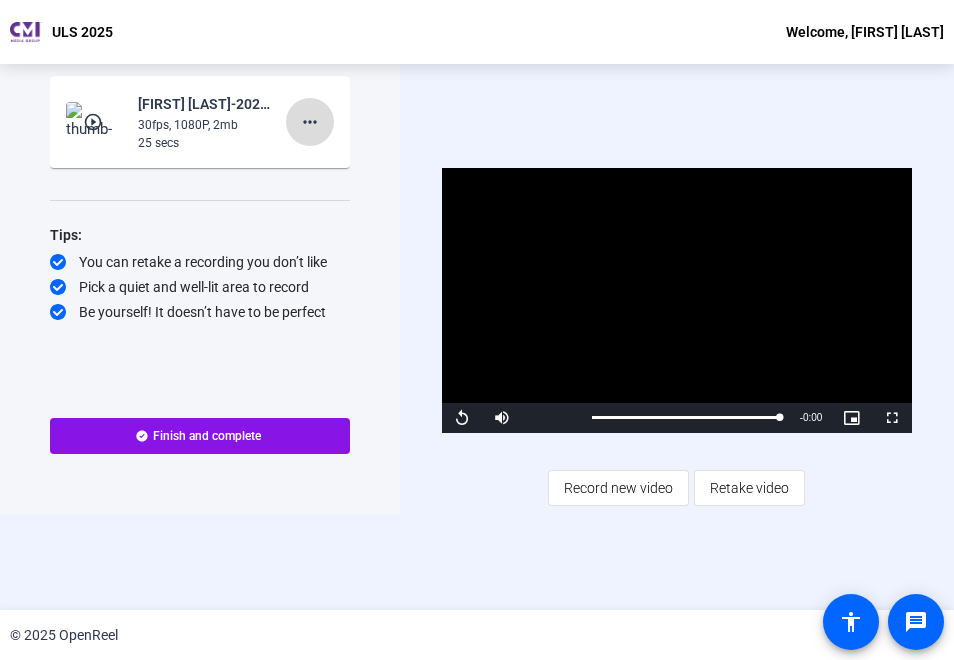 click on "more_horiz" 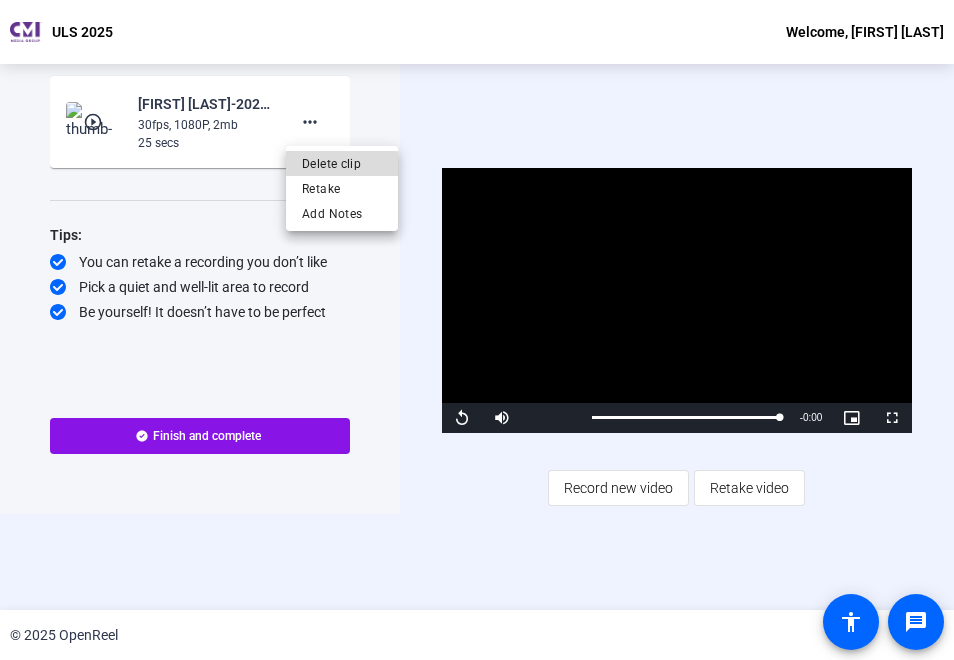 click on "Delete clip" at bounding box center (342, 164) 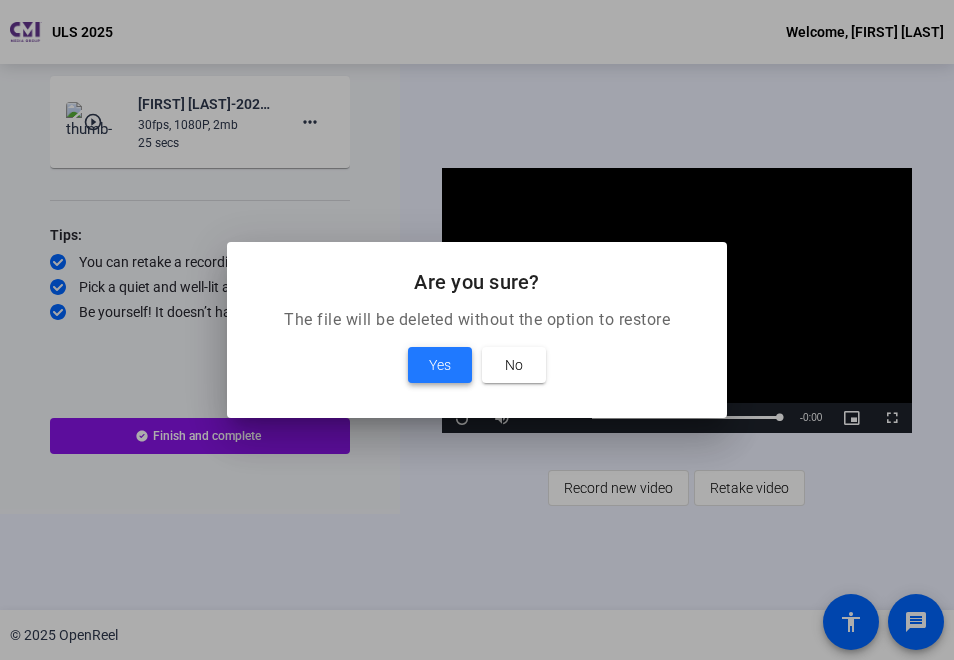 click on "Yes" at bounding box center (440, 365) 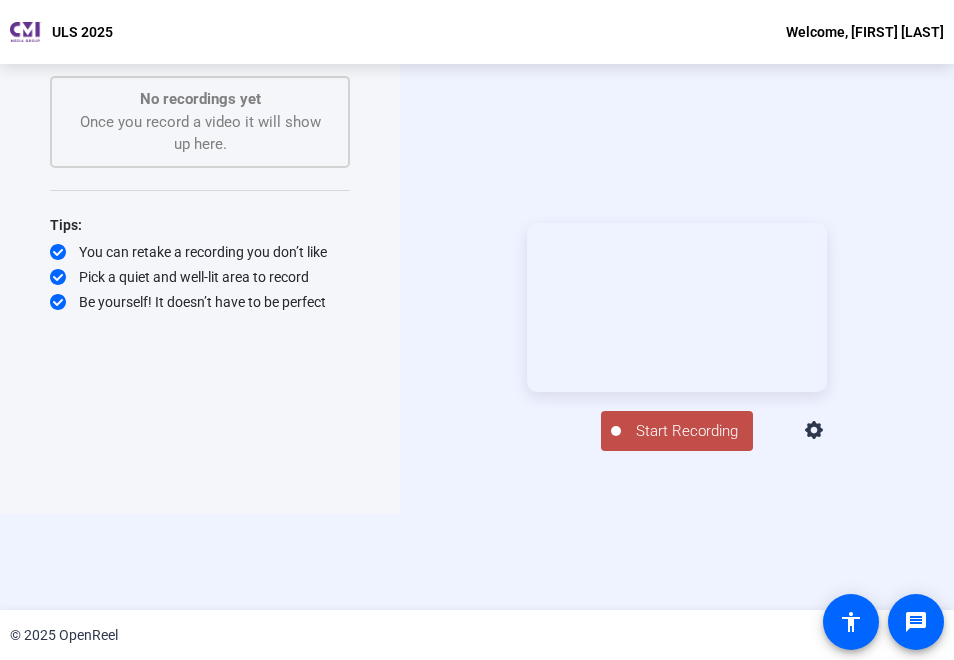 click on "Start Recording  No recordings yet  Once you record a video it will show up here.  Tips:
You can retake a recording you don’t like
Pick a quiet and well-lit area to record
Be yourself! It doesn’t have to be perfect" 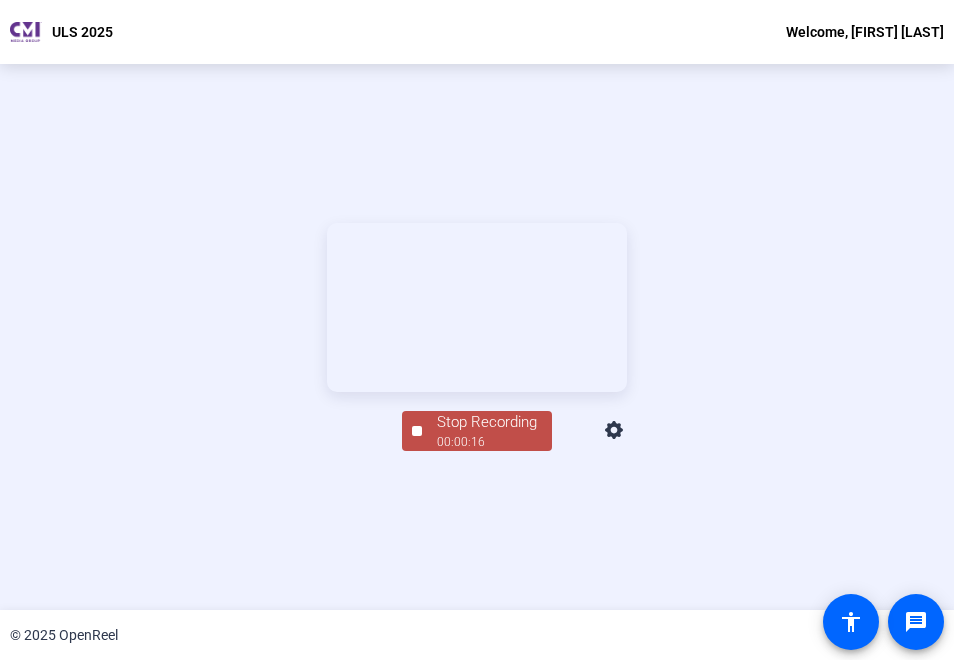drag, startPoint x: 286, startPoint y: 599, endPoint x: 330, endPoint y: 594, distance: 44.28318 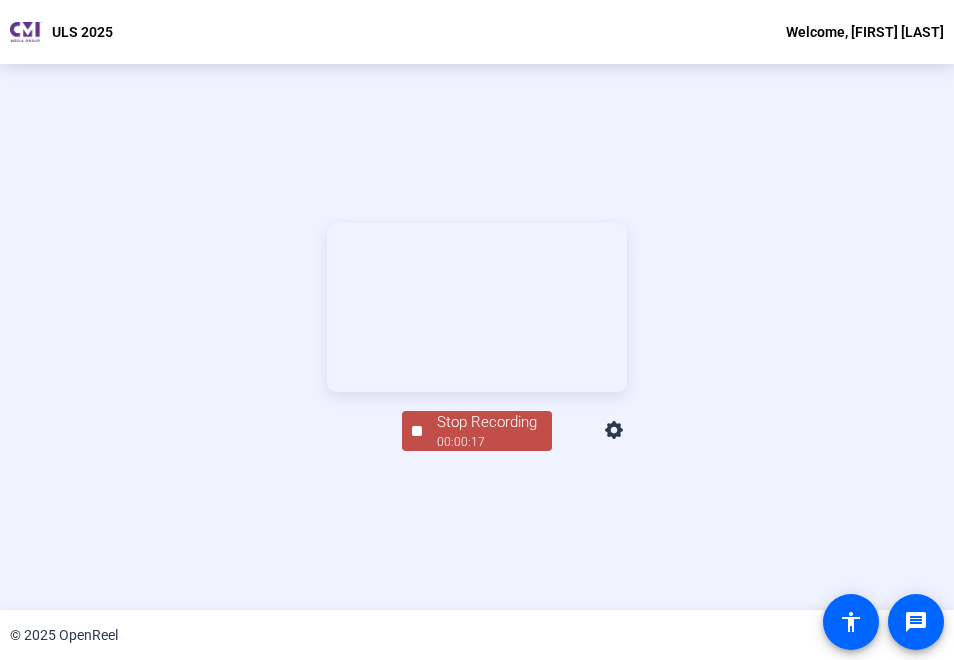 click on "Stop Recording" 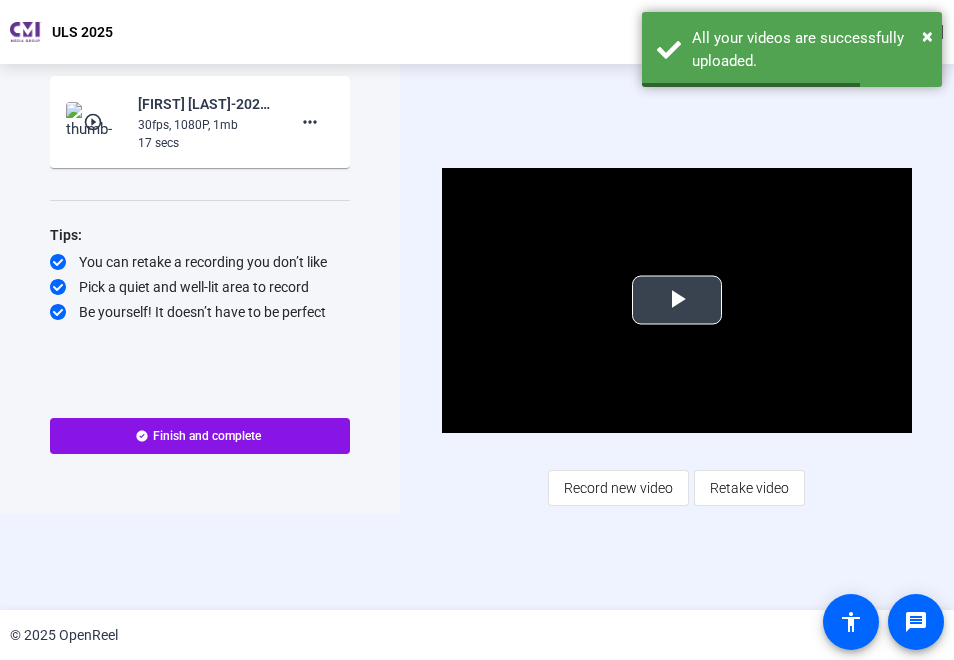 click at bounding box center [677, 300] 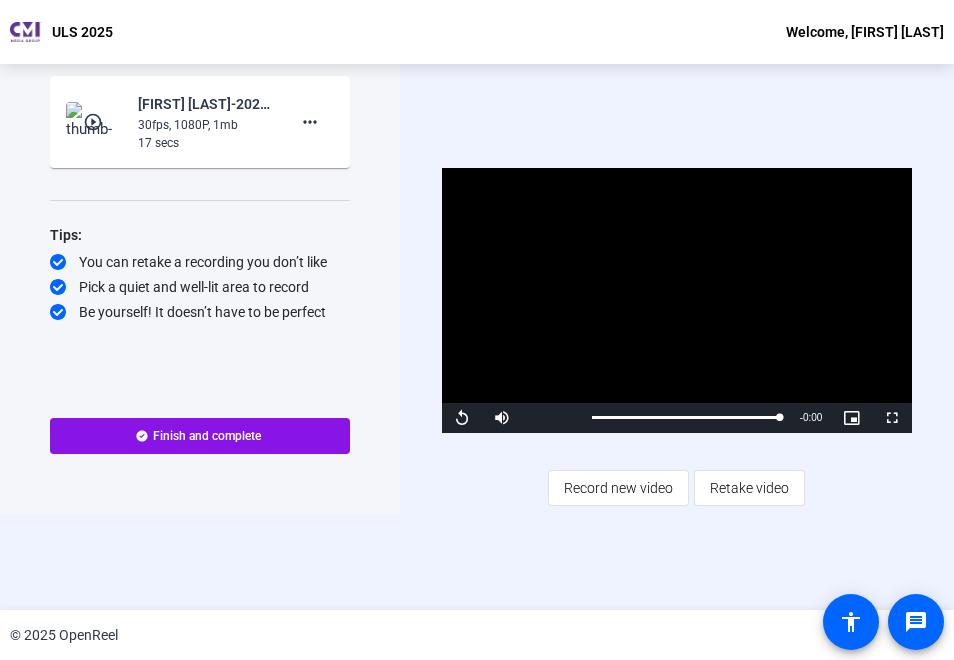 click on "Start Recording  play_circle_outline  [FIRST] [LAST]-2025 Standalone Projects-ULS 2025-1754511742816-screen  30fps, 1080P, 1mb  17 secs more_horiz Tips:
You can retake a recording you don’t like
Pick a quiet and well-lit area to record
Be yourself! It doesn’t have to be perfect
Finish and complete" 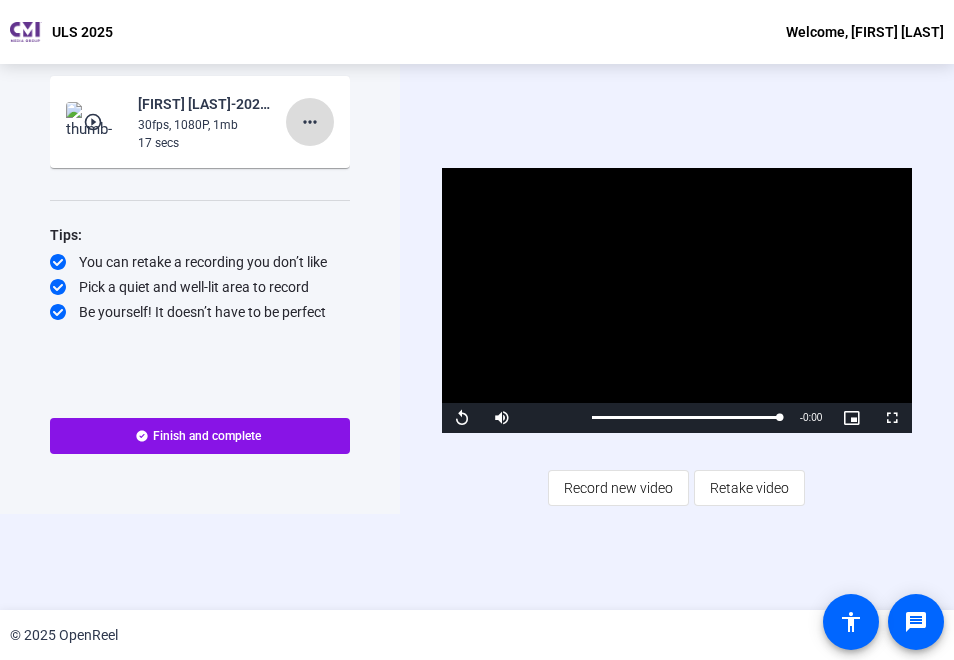 click on "more_horiz" 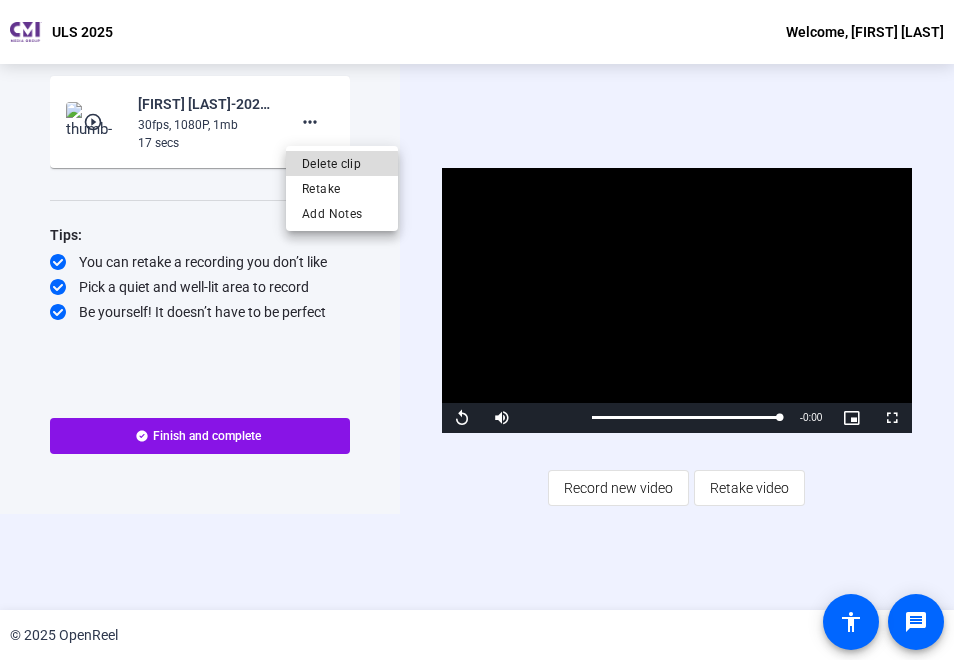 click on "Delete clip" at bounding box center [342, 164] 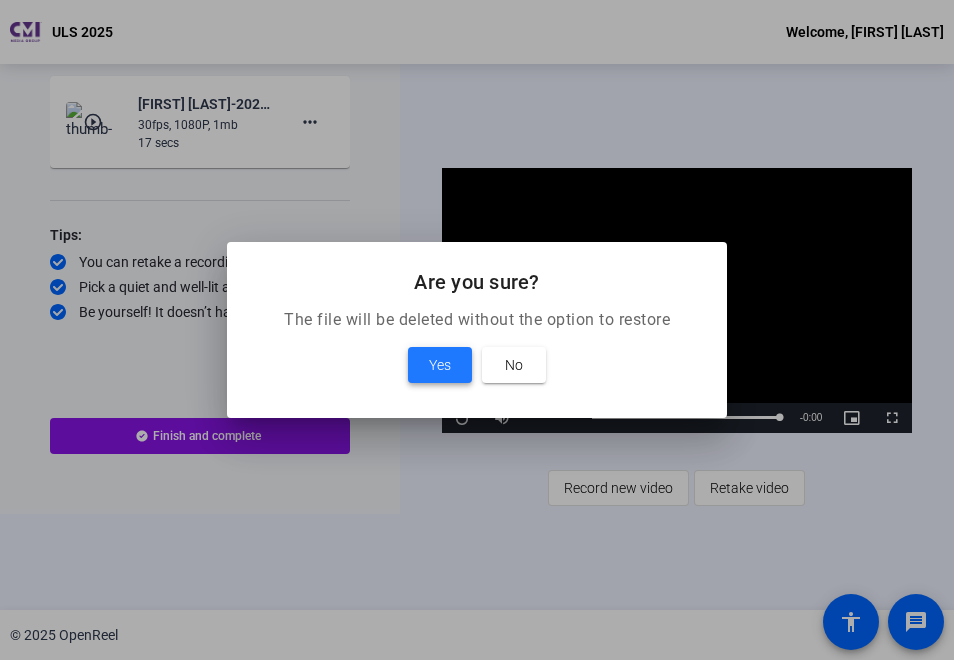 click on "Yes" at bounding box center [440, 365] 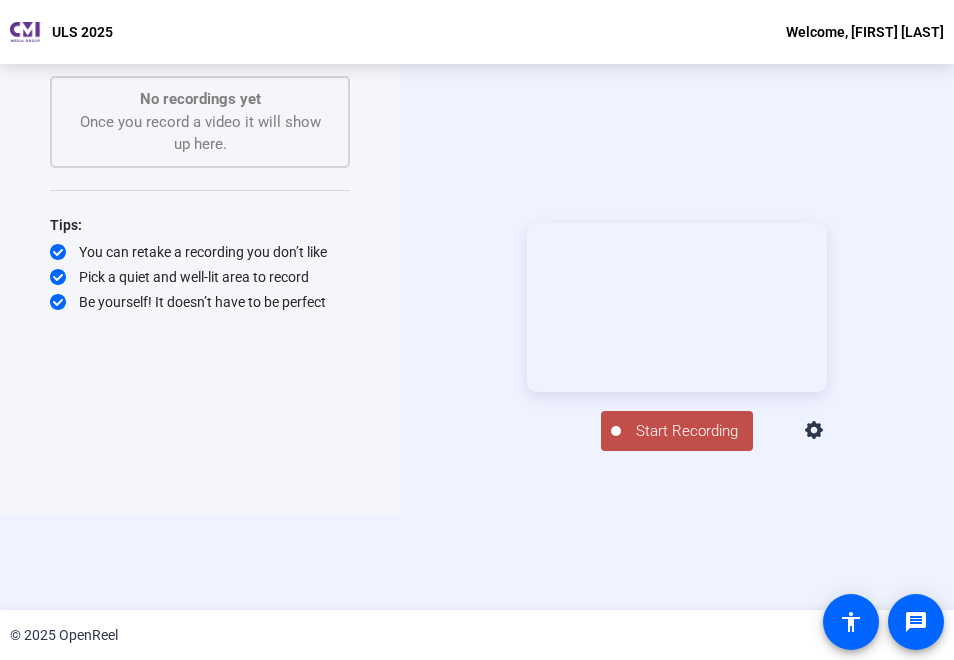 click on "Start Recording  No recordings yet  Once you record a video it will show up here.  Tips:
You can retake a recording you don’t like
Pick a quiet and well-lit area to record
Be yourself! It doesn’t have to be perfect  Back  Start Recording  Screen" 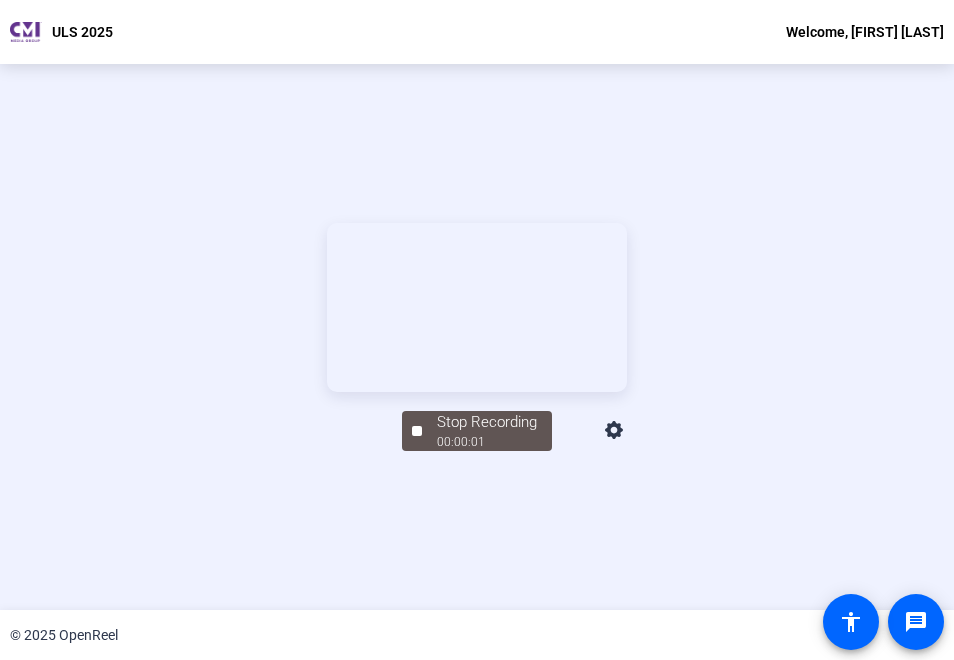 click on "© 2025 OpenReel" 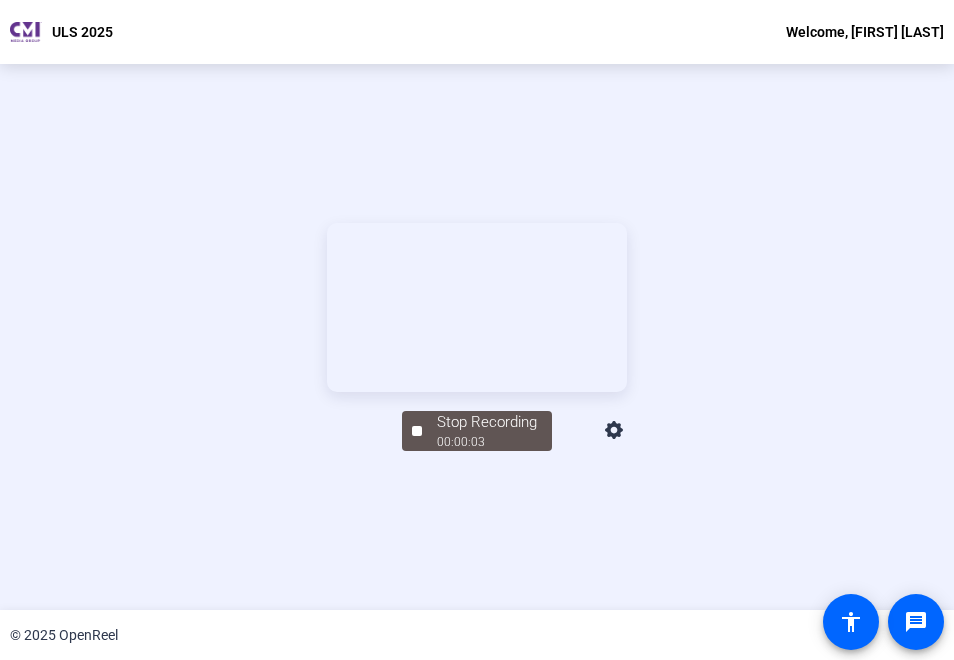 click on "Stop Recording  00:00:03  Screen" 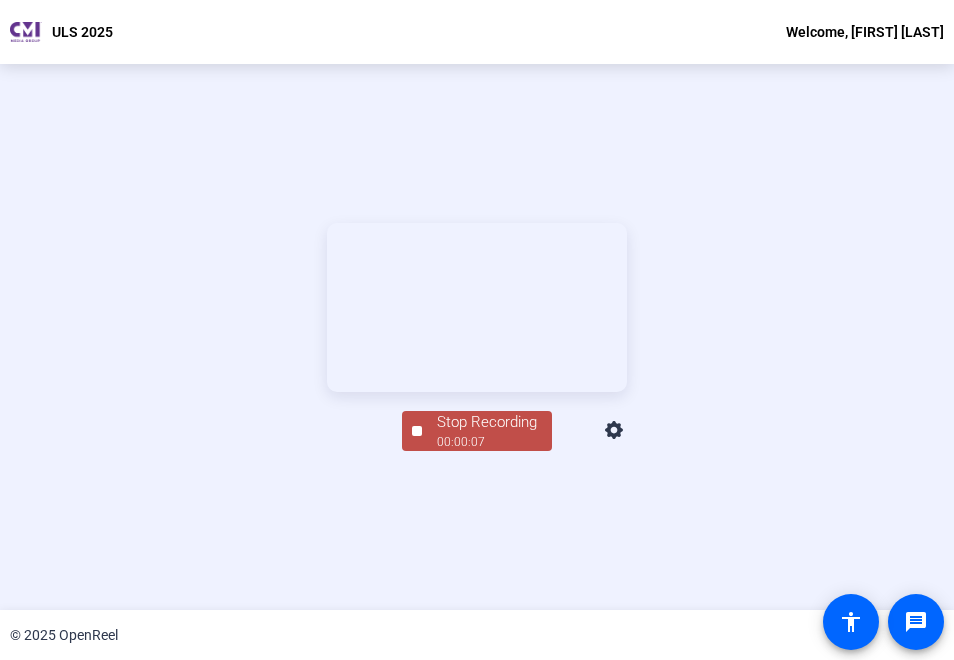 click on "Stop Recording" 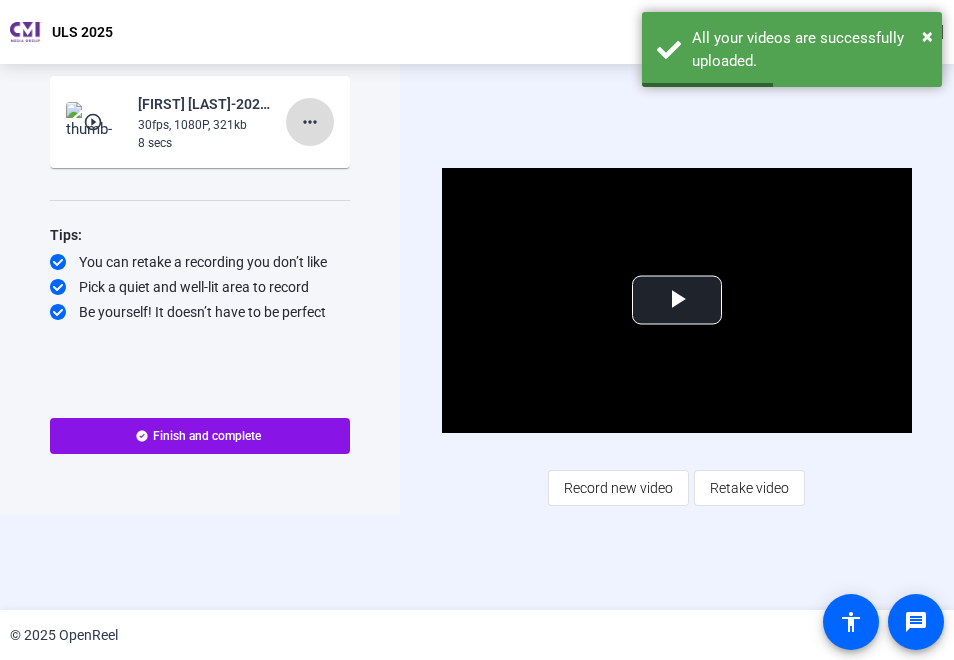 click on "more_horiz" 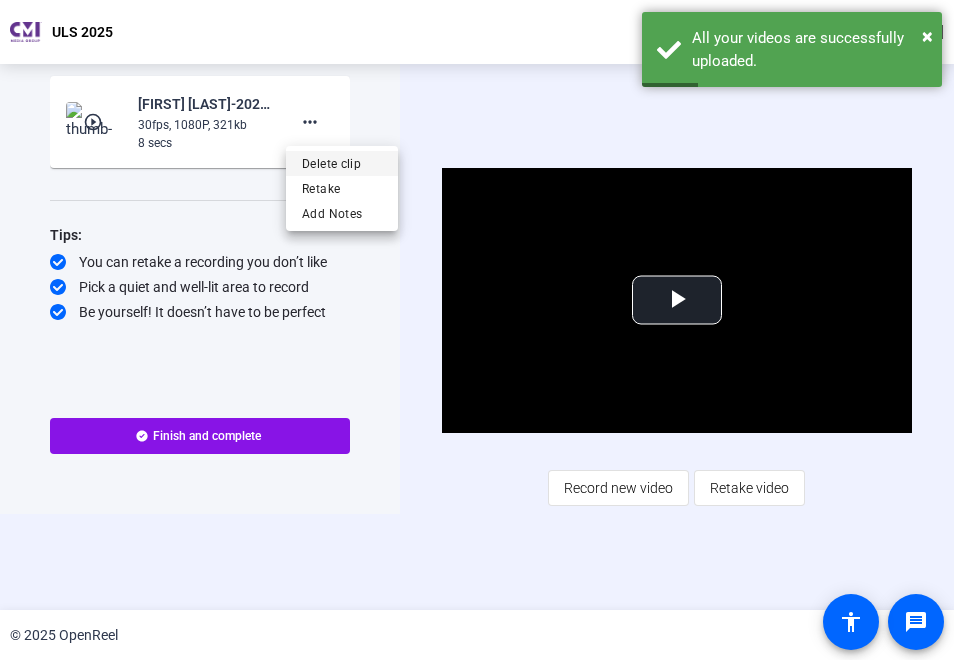 click on "Delete clip" at bounding box center (342, 164) 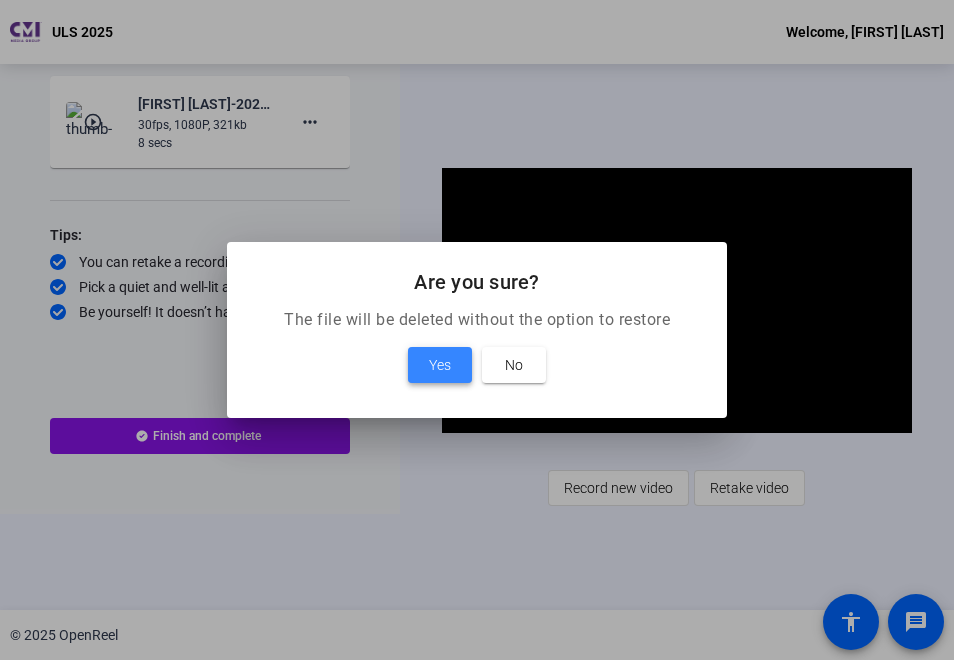 click at bounding box center [440, 365] 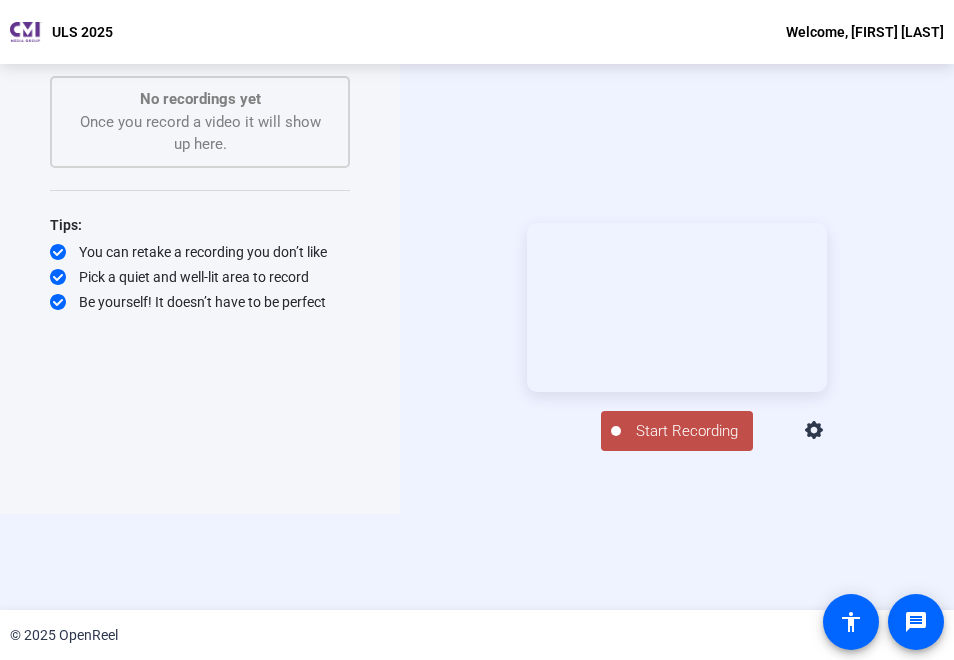 click on "Start Recording" 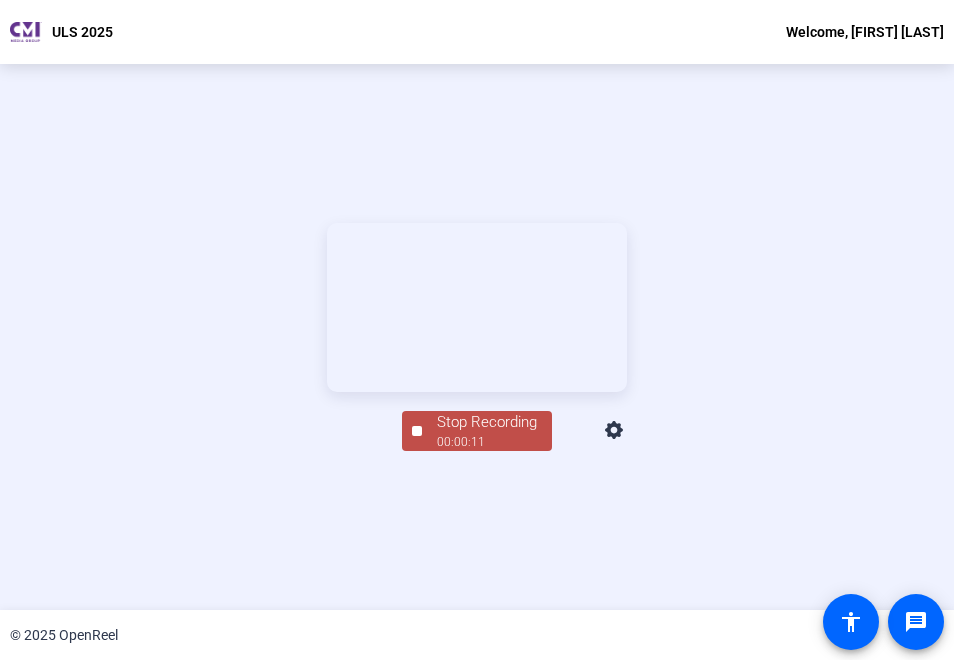 click on "Stop Recording  00:00:11  Screen" 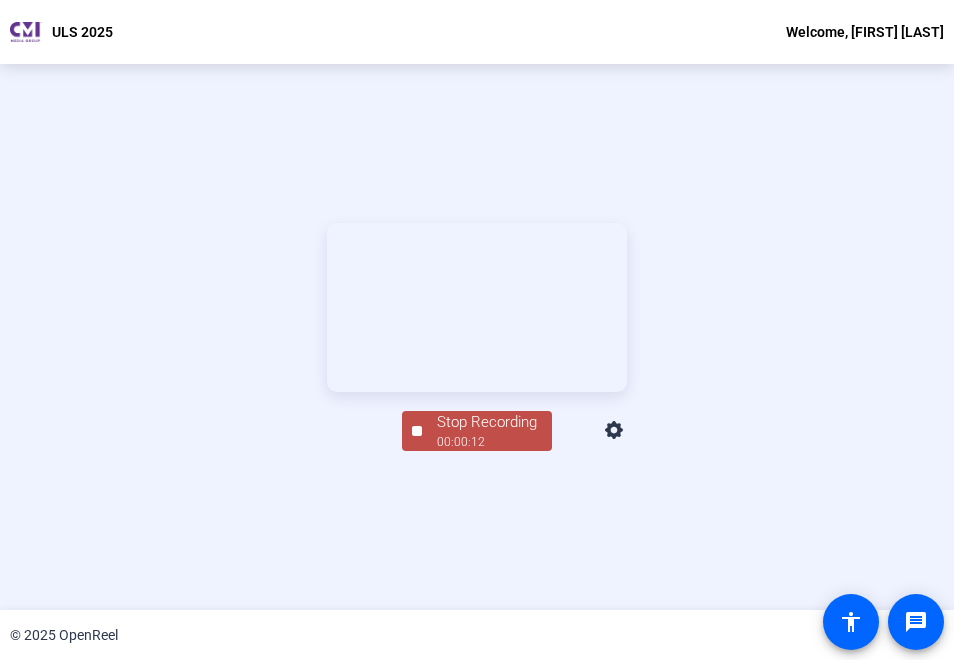 click on "Stop Recording" 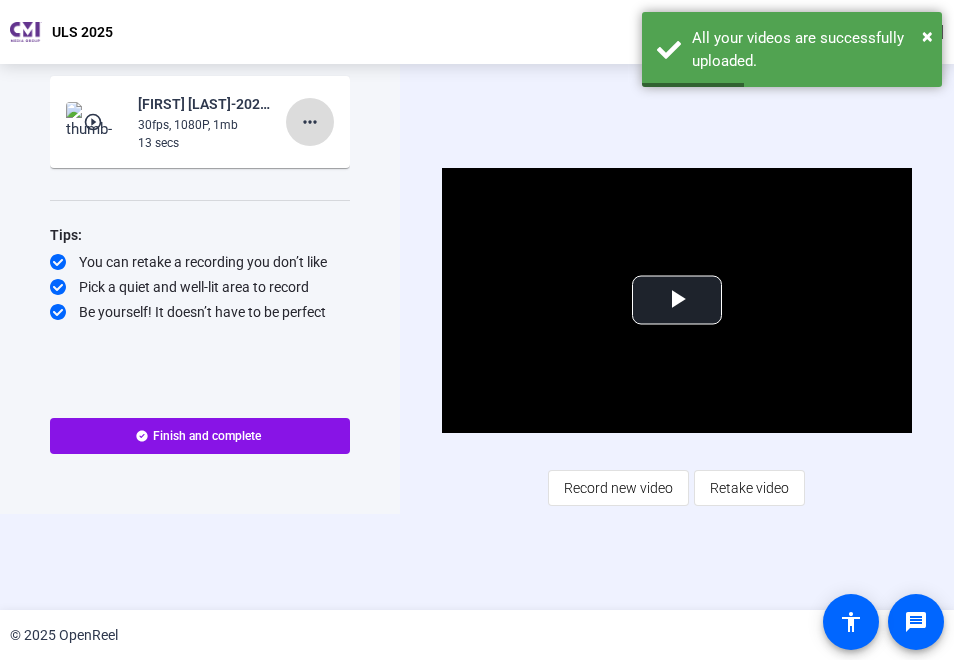 click on "more_horiz" 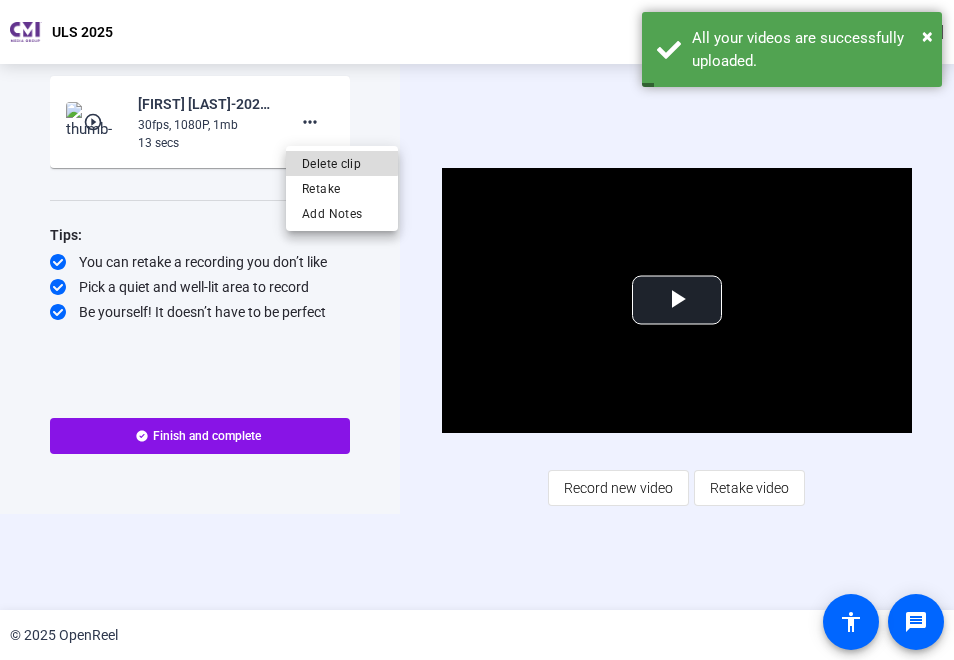 click on "Delete clip" at bounding box center [342, 164] 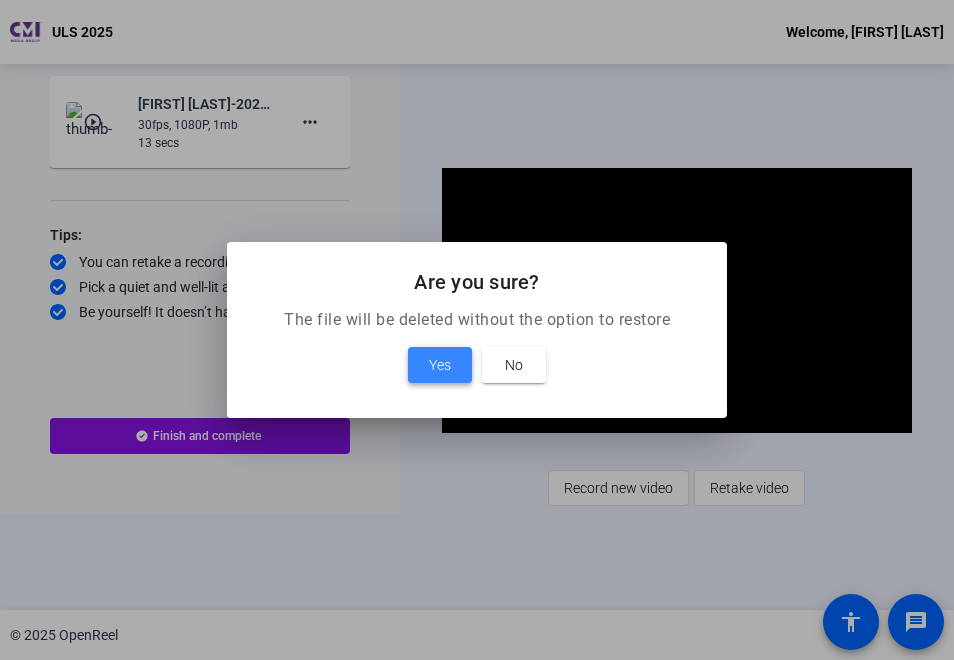 click at bounding box center (440, 365) 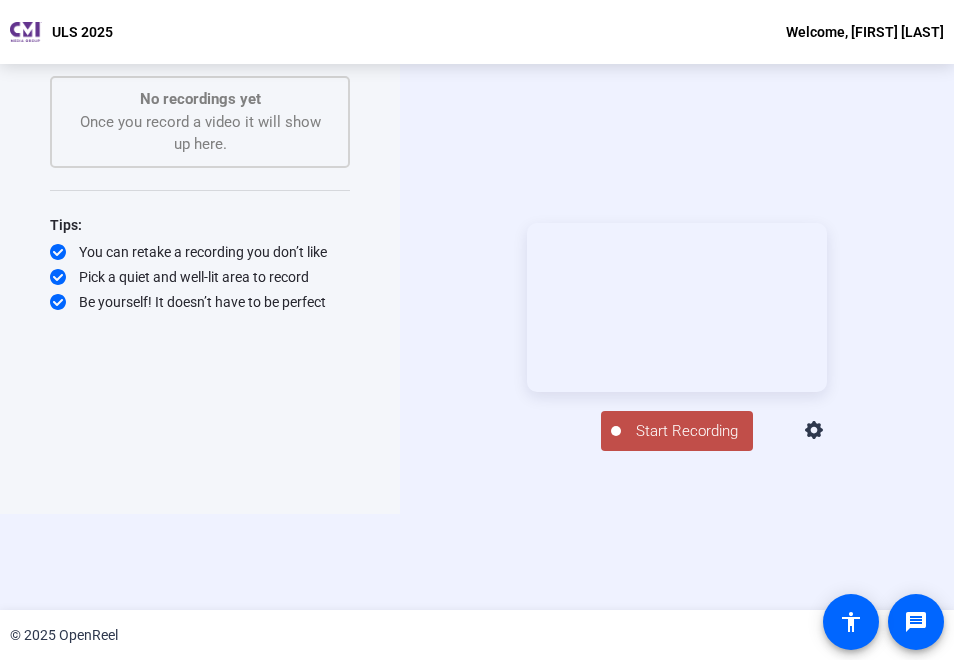click on "Start Recording  No recordings yet  Once you record a video it will show up here.  Tips:
You can retake a recording you don’t like
Pick a quiet and well-lit area to record
Be yourself! It doesn’t have to be perfect" 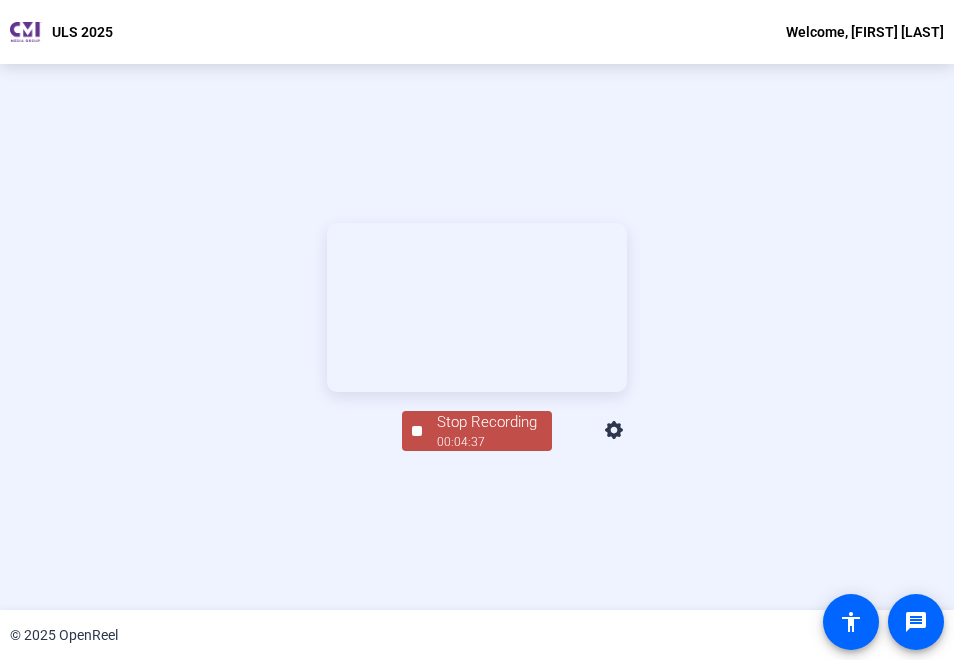 click on "Stop Recording  00:04:37  Screen" 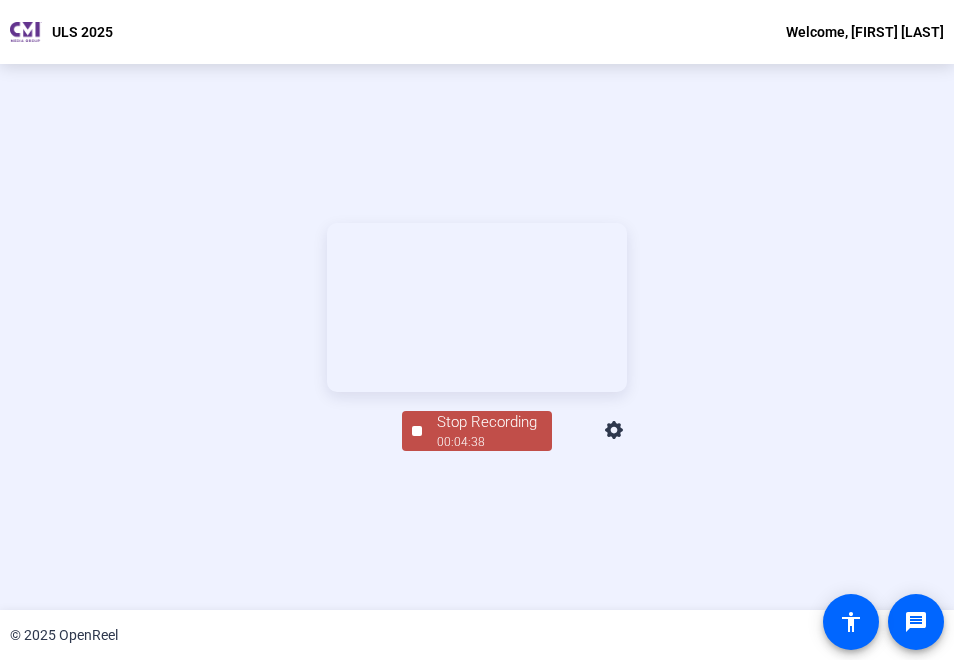 click on "Stop Recording" 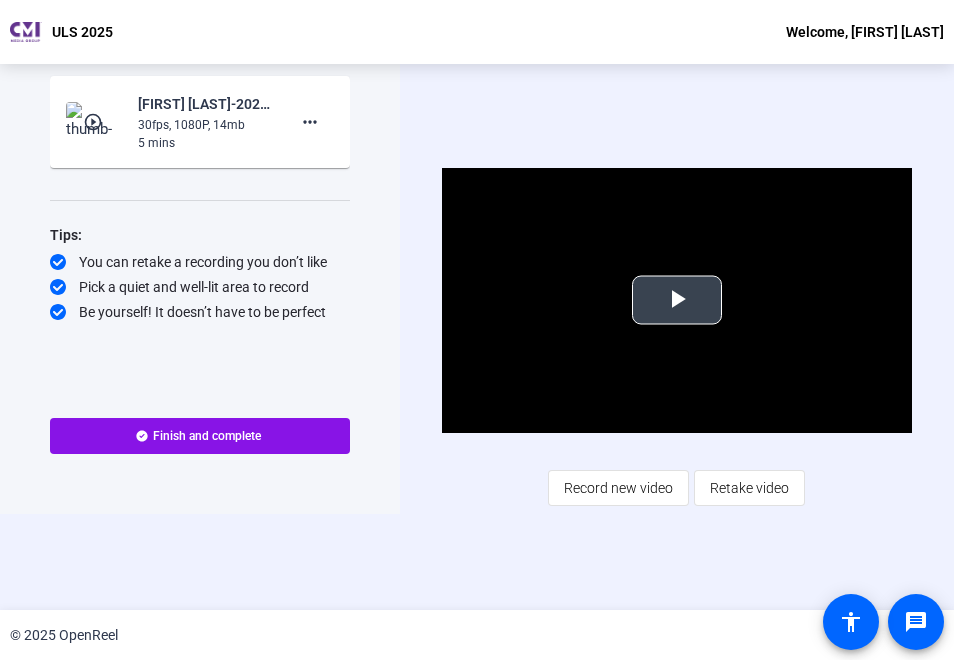 click at bounding box center (677, 300) 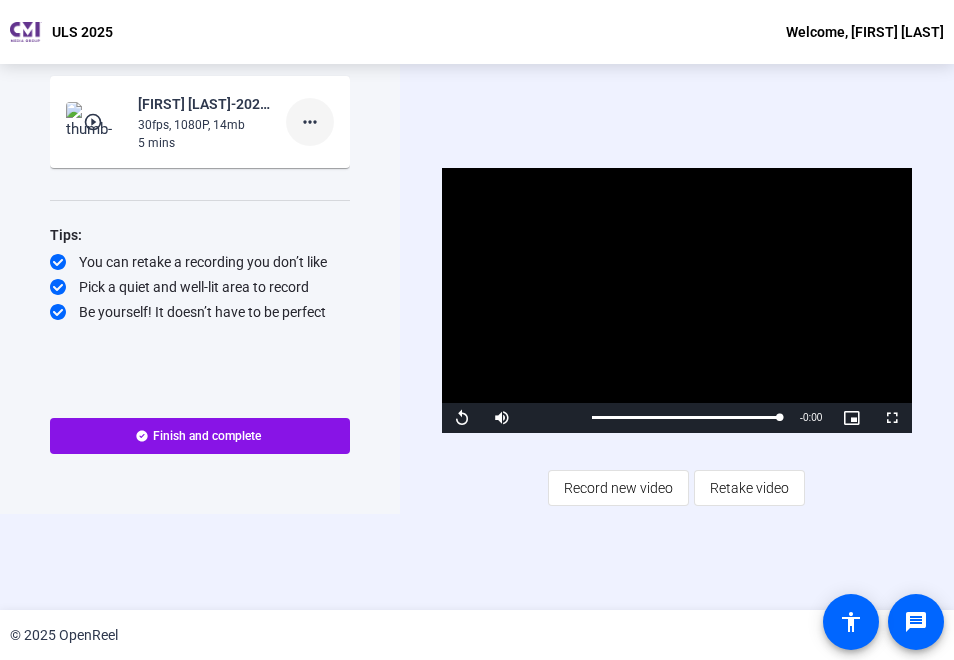 click on "more_horiz" 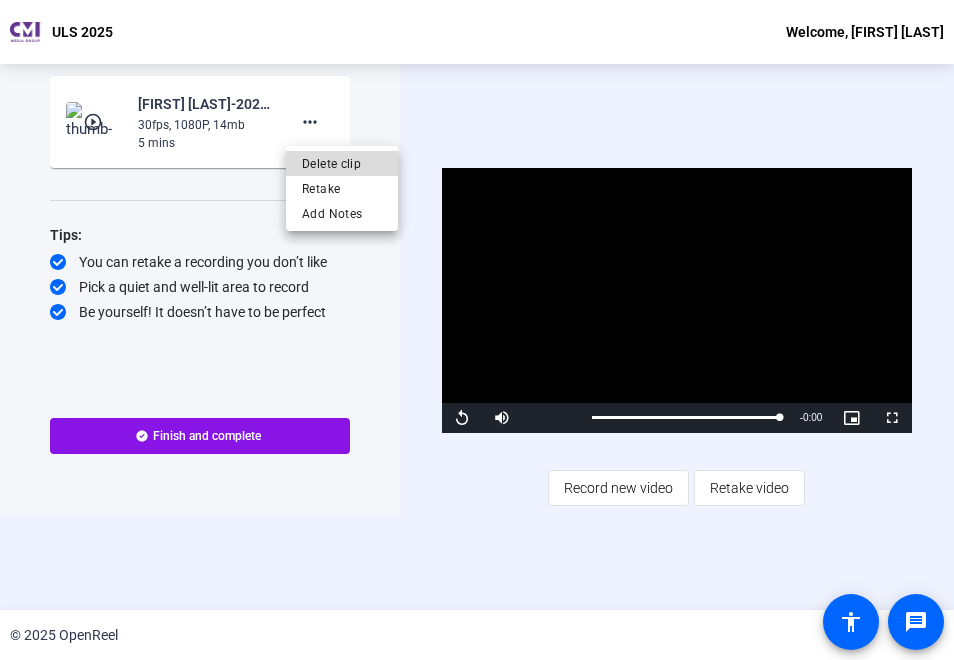 click on "Delete clip" at bounding box center (342, 164) 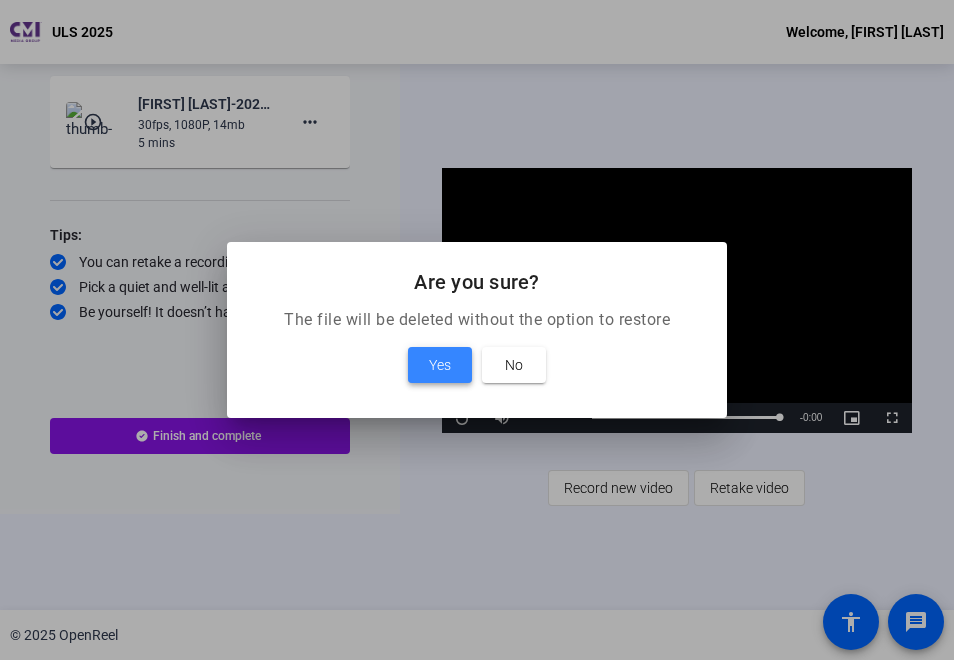 click on "Yes" at bounding box center (440, 365) 